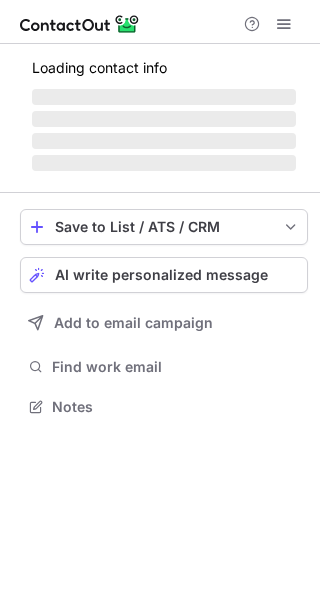 scroll, scrollTop: 0, scrollLeft: 0, axis: both 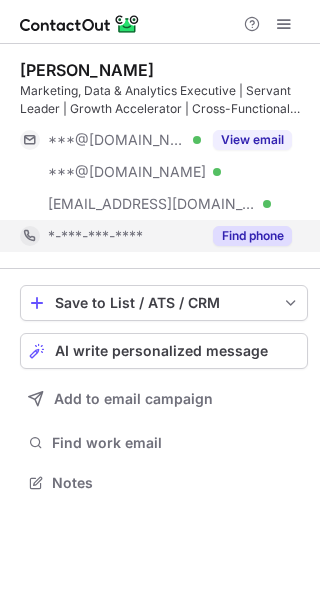 click on "Find phone" at bounding box center [252, 236] 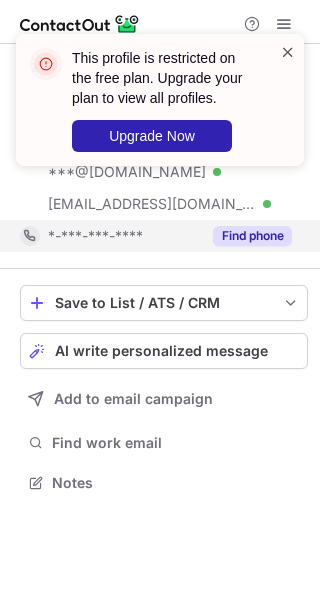 click at bounding box center (288, 52) 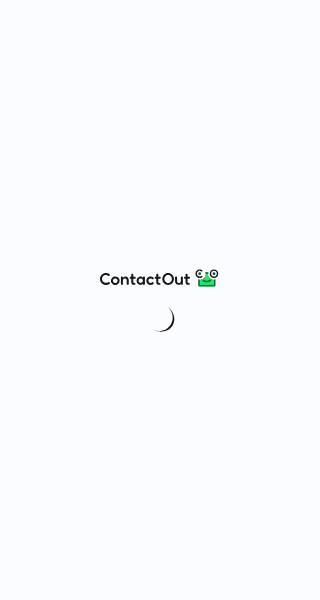 scroll, scrollTop: 0, scrollLeft: 0, axis: both 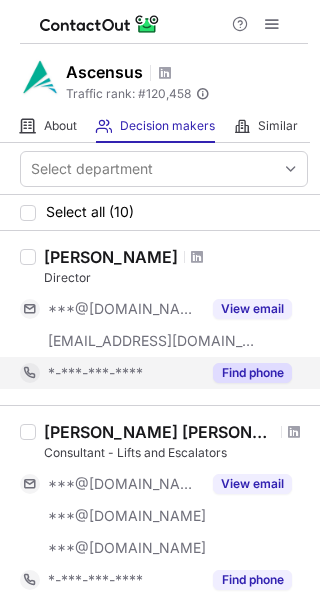 click on "Find phone" at bounding box center [252, 373] 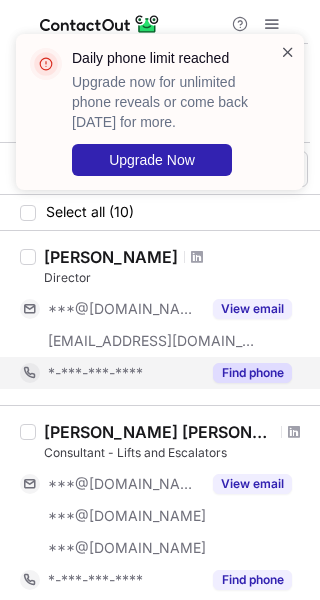 click at bounding box center [288, 52] 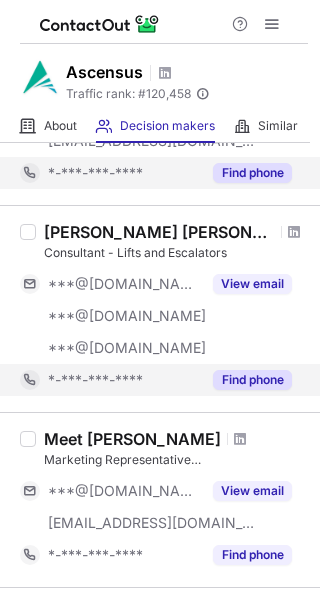 scroll, scrollTop: 0, scrollLeft: 0, axis: both 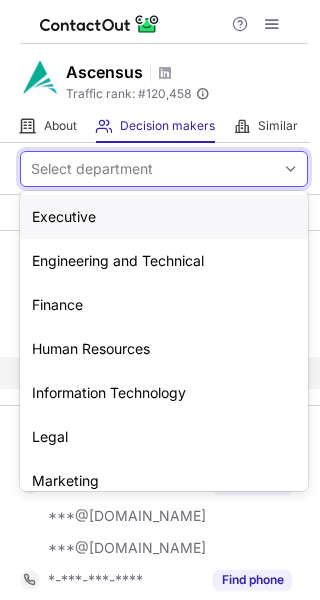 click on "Select department" at bounding box center [148, 169] 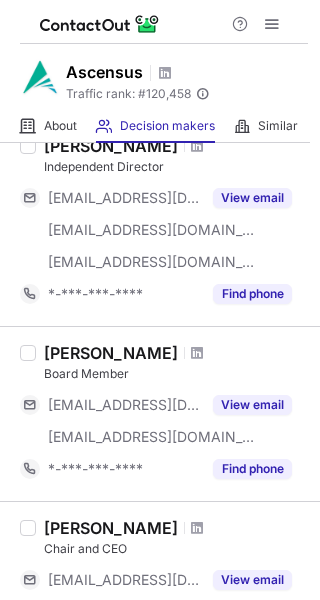 scroll, scrollTop: 800, scrollLeft: 0, axis: vertical 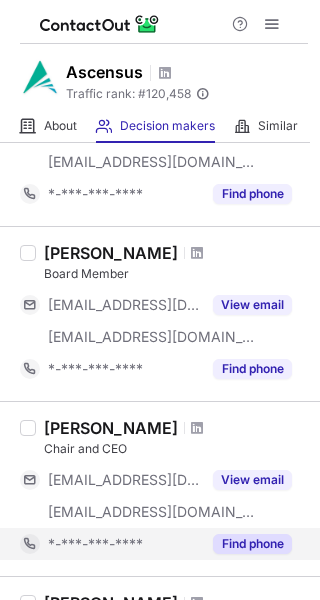 click on "Find phone" at bounding box center [252, 544] 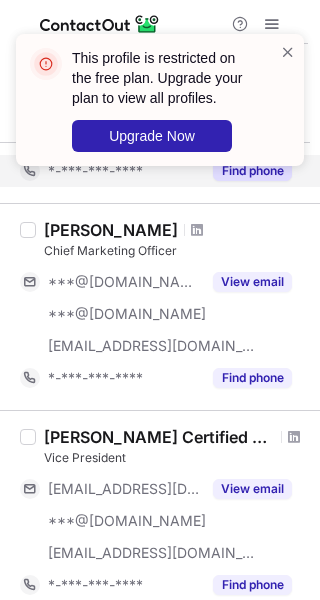 scroll, scrollTop: 1300, scrollLeft: 0, axis: vertical 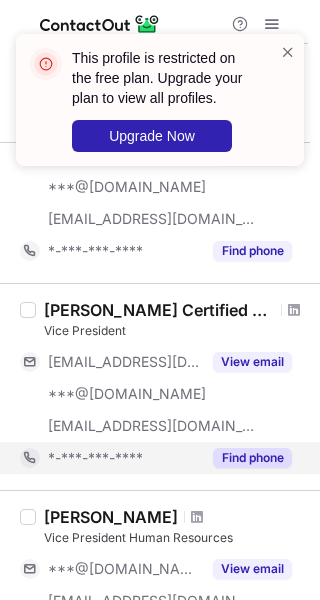 click on "Find phone" at bounding box center (252, 458) 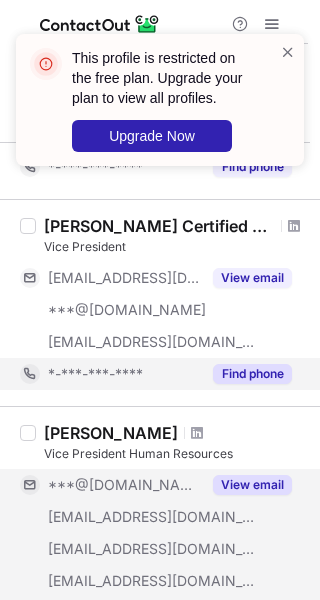 scroll, scrollTop: 1500, scrollLeft: 0, axis: vertical 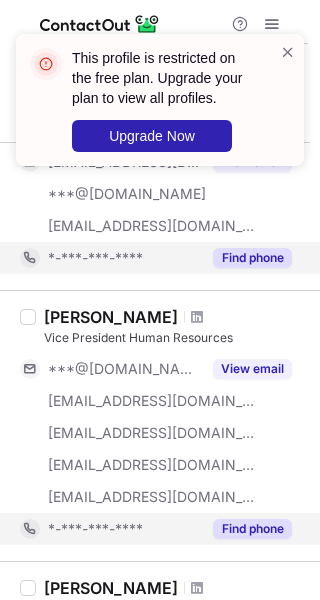 click on "Find phone" at bounding box center [252, 529] 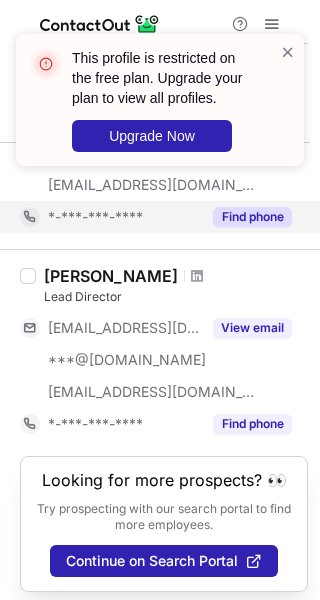 scroll, scrollTop: 1820, scrollLeft: 0, axis: vertical 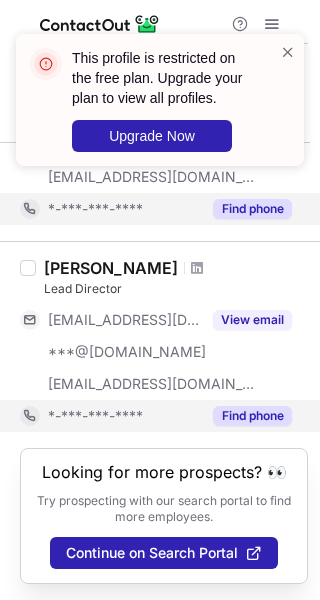 click on "Find phone" at bounding box center (252, 416) 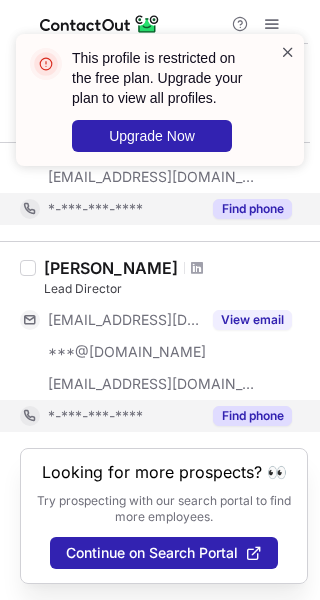 click at bounding box center (288, 52) 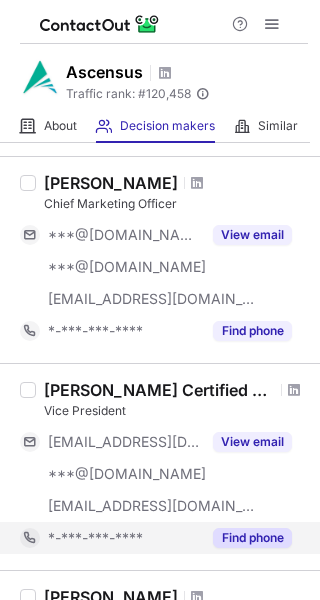 scroll, scrollTop: 1020, scrollLeft: 0, axis: vertical 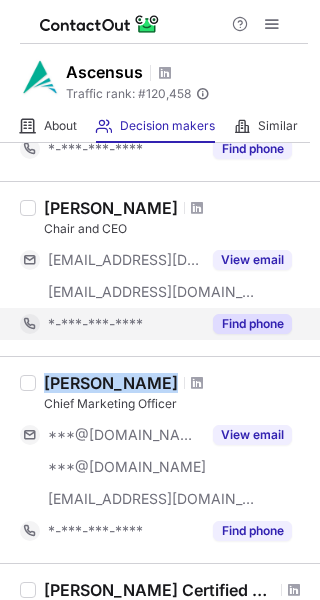 drag, startPoint x: 45, startPoint y: 381, endPoint x: 154, endPoint y: 386, distance: 109.11462 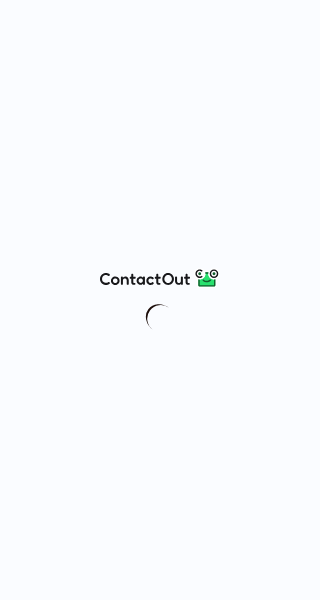 scroll, scrollTop: 0, scrollLeft: 0, axis: both 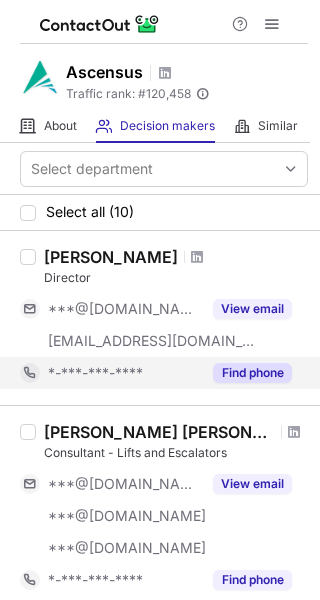 click on "Find phone" at bounding box center [252, 373] 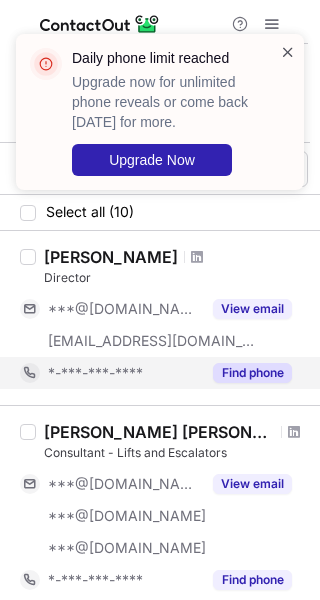 click at bounding box center [288, 52] 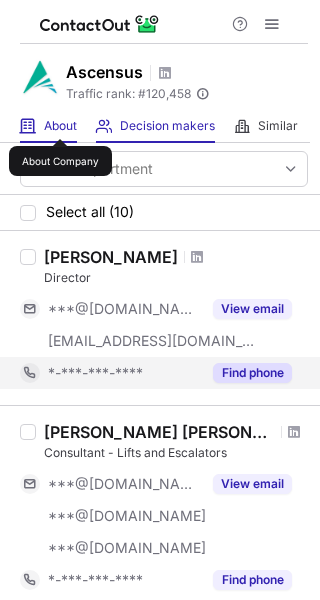 click on "About" at bounding box center [60, 126] 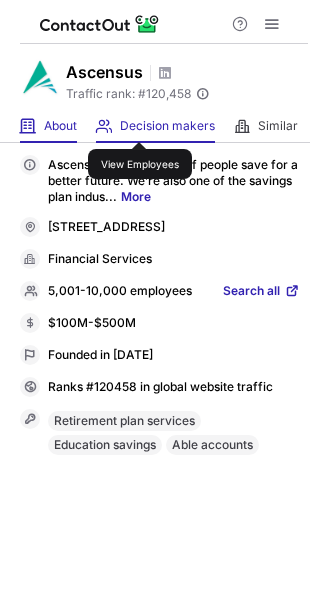 click on "Decision makers" at bounding box center (167, 126) 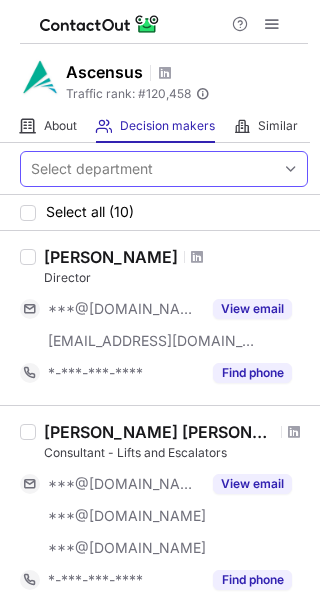 click on "Select department" at bounding box center (148, 169) 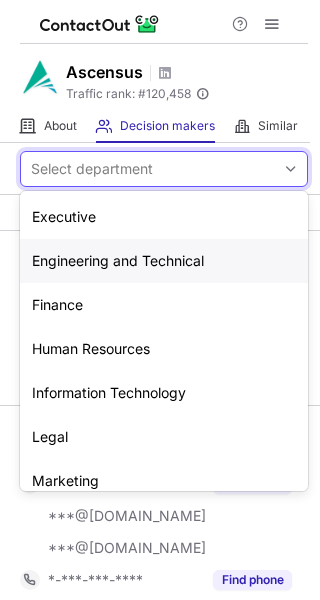 scroll, scrollTop: 148, scrollLeft: 0, axis: vertical 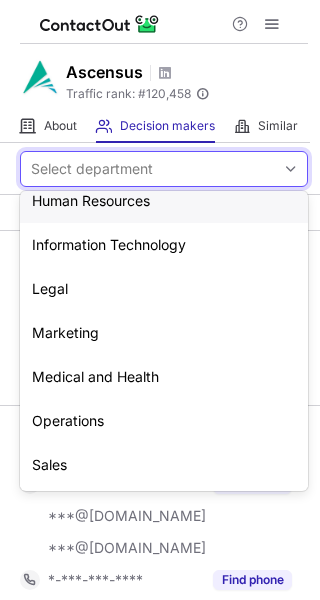 click on "Human Resources" at bounding box center [164, 201] 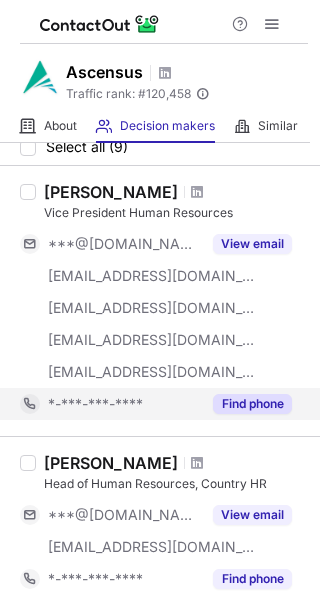 scroll, scrollTop: 100, scrollLeft: 0, axis: vertical 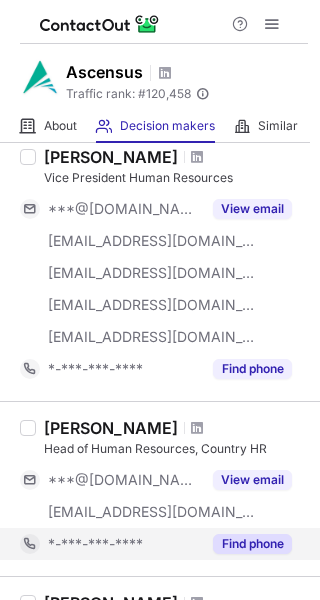 click on "Find phone" at bounding box center (252, 544) 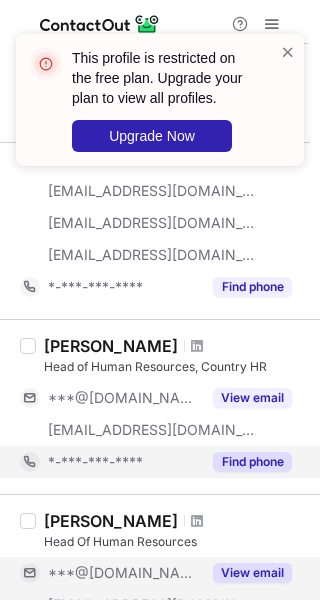 scroll, scrollTop: 300, scrollLeft: 0, axis: vertical 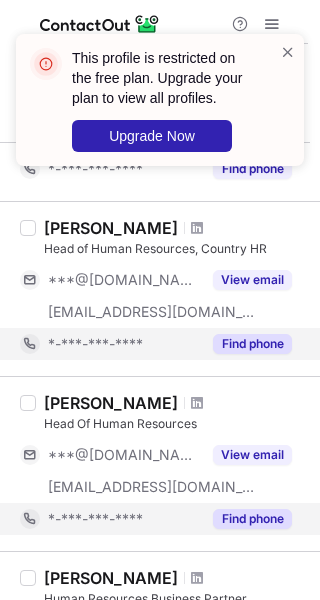 click on "Find phone" at bounding box center (252, 519) 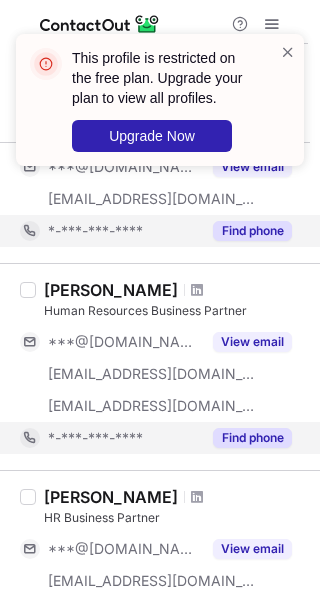 scroll, scrollTop: 600, scrollLeft: 0, axis: vertical 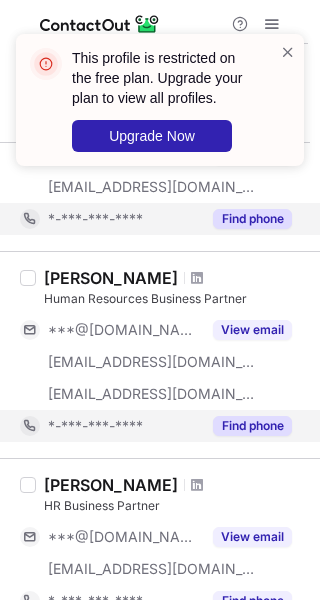 click on "Find phone" at bounding box center (252, 426) 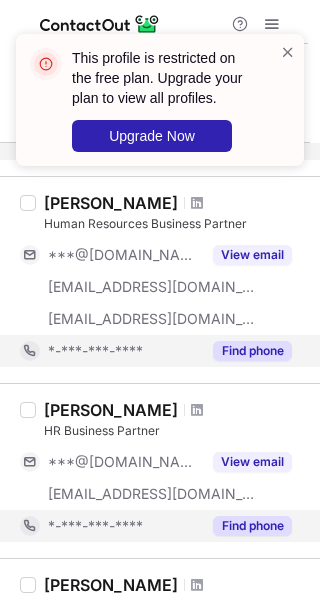 scroll, scrollTop: 800, scrollLeft: 0, axis: vertical 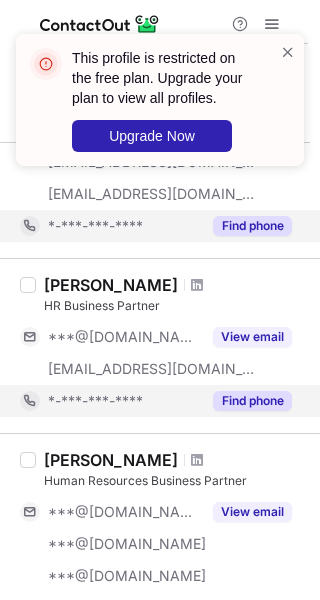 click on "Find phone" at bounding box center [252, 401] 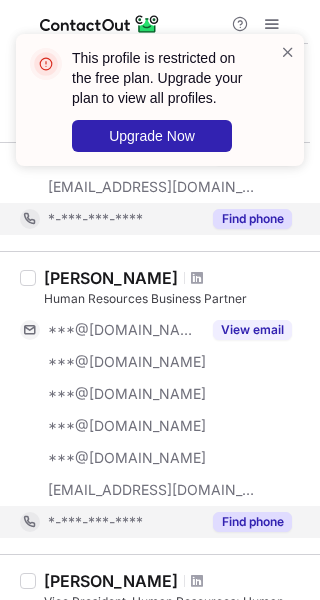 scroll, scrollTop: 1000, scrollLeft: 0, axis: vertical 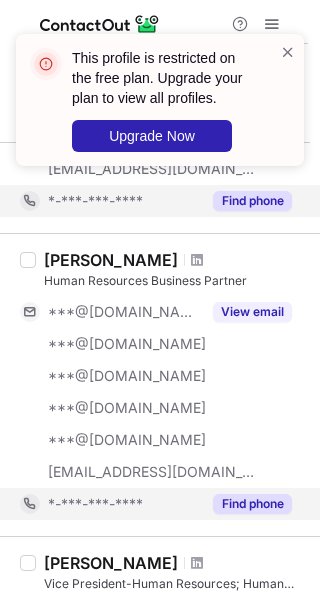 click on "Find phone" at bounding box center [252, 504] 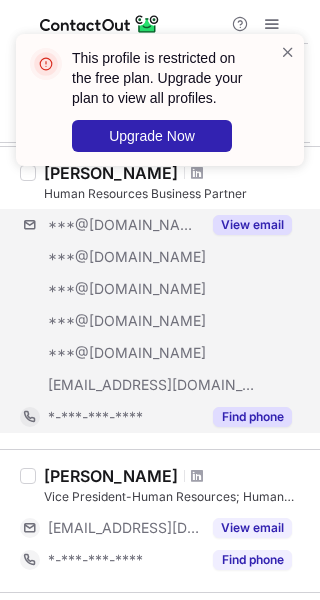 scroll, scrollTop: 1200, scrollLeft: 0, axis: vertical 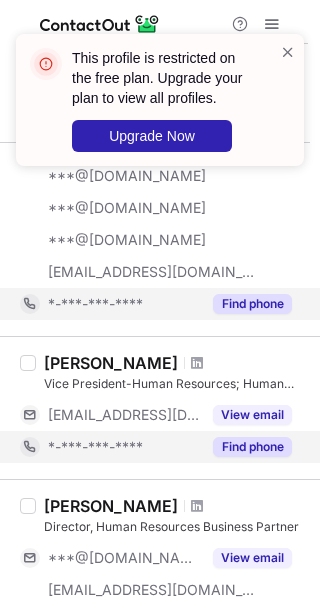 click on "Find phone" at bounding box center [252, 447] 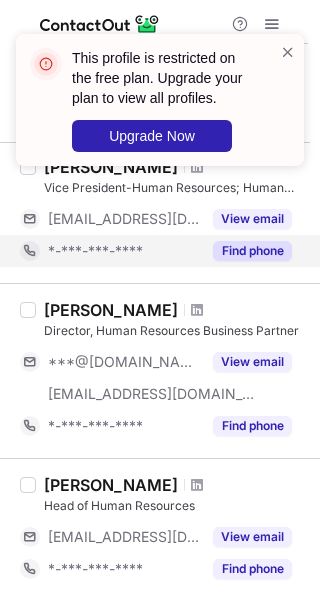 scroll, scrollTop: 1400, scrollLeft: 0, axis: vertical 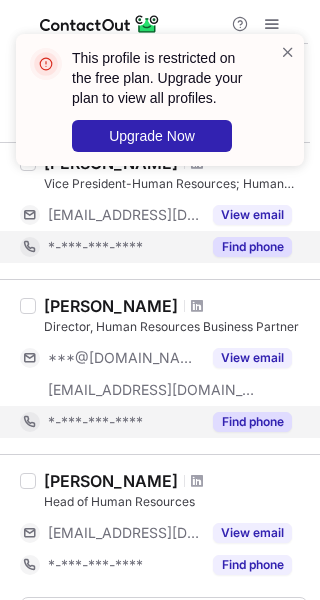 click on "Find phone" at bounding box center [252, 422] 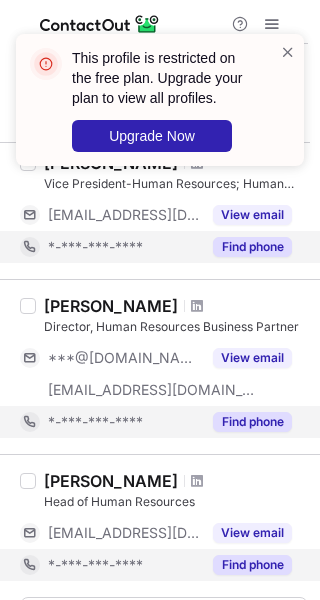click on "Find phone" at bounding box center [252, 565] 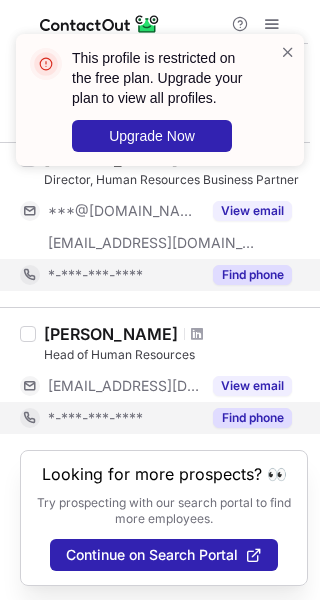 scroll, scrollTop: 1549, scrollLeft: 0, axis: vertical 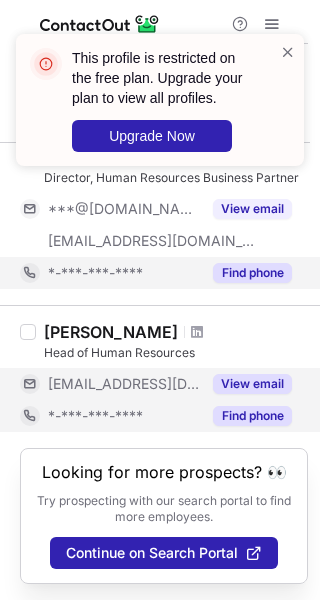 click on "View email" at bounding box center [252, 384] 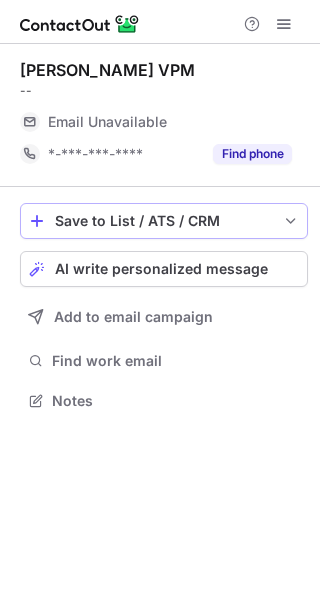 scroll, scrollTop: 0, scrollLeft: 0, axis: both 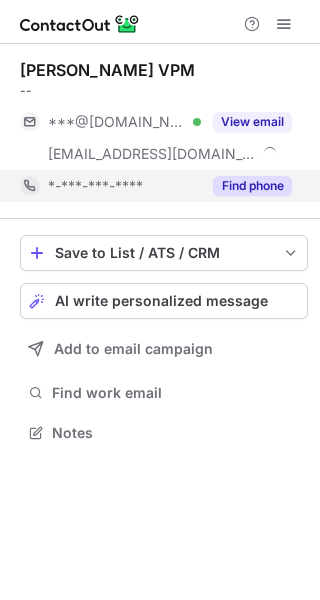click on "Find phone" at bounding box center [252, 186] 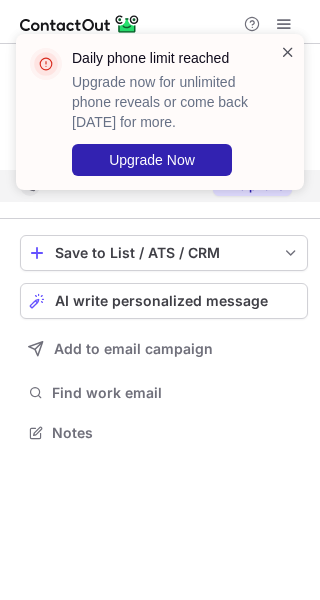 click at bounding box center [288, 52] 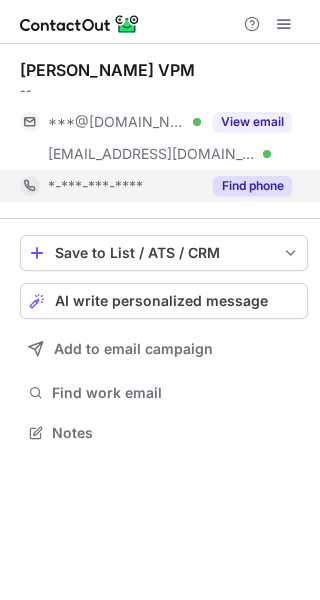 click on "View email" at bounding box center [252, 122] 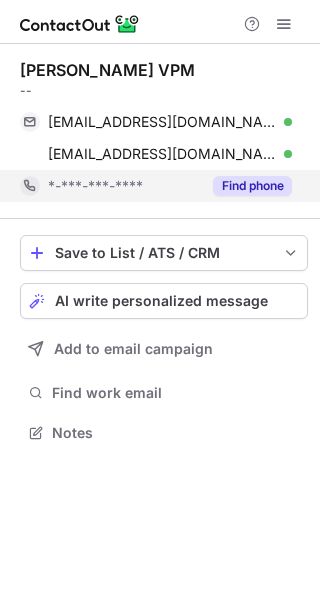 click on "Find phone" at bounding box center (246, 186) 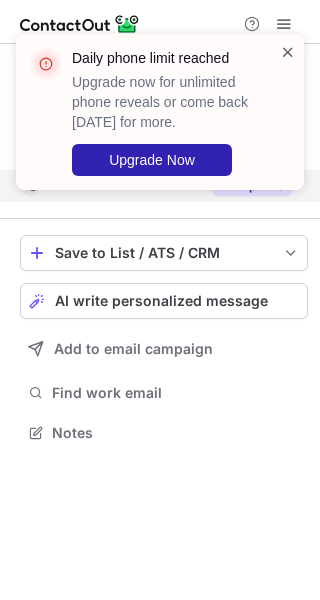 click at bounding box center (288, 52) 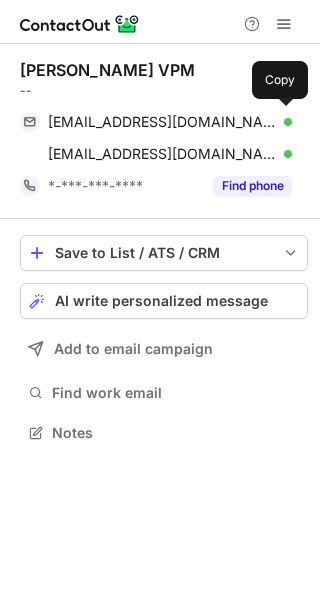 scroll, scrollTop: 0, scrollLeft: 0, axis: both 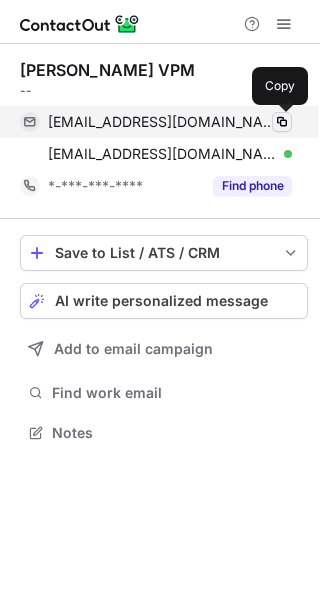 click at bounding box center (282, 122) 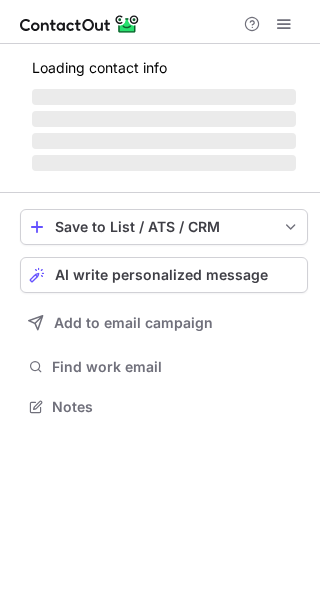 scroll, scrollTop: 0, scrollLeft: 0, axis: both 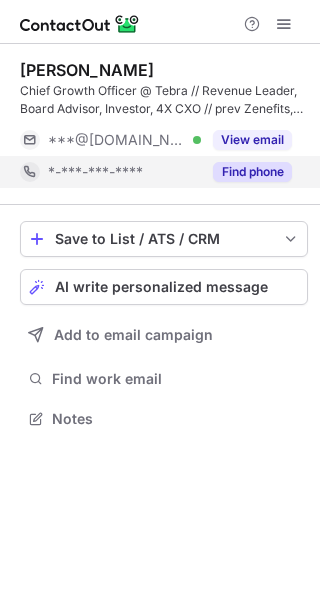 click on "Find phone" at bounding box center [252, 172] 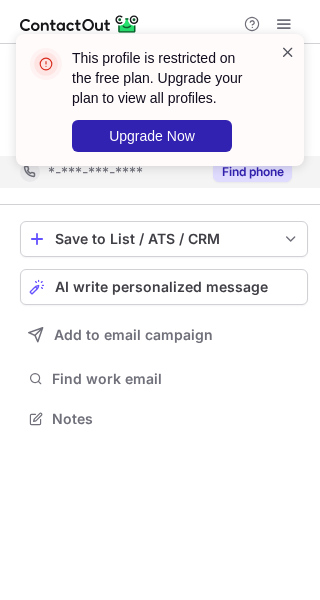 click at bounding box center (288, 52) 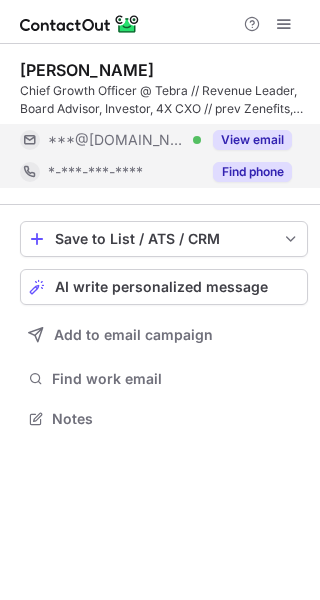click on "View email" at bounding box center (252, 140) 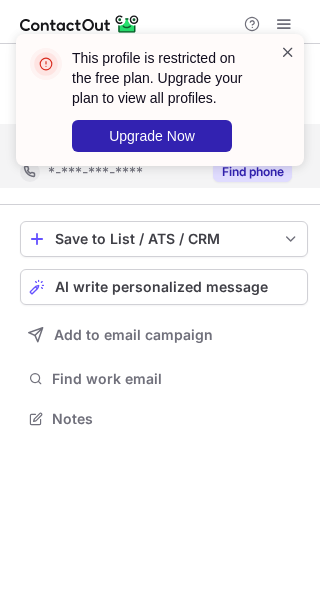 click at bounding box center [288, 52] 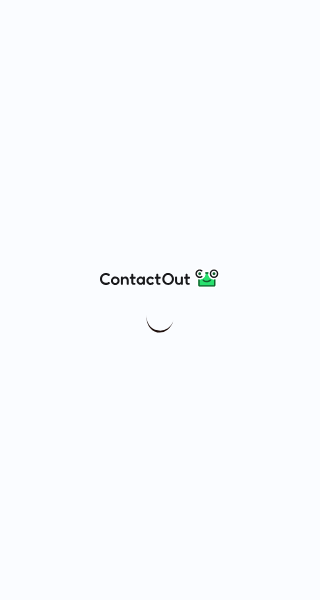 scroll, scrollTop: 0, scrollLeft: 0, axis: both 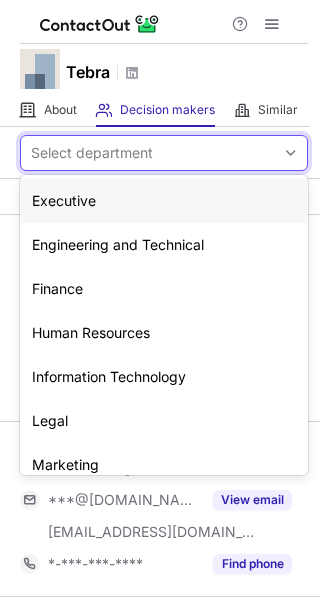 click at bounding box center [291, 153] 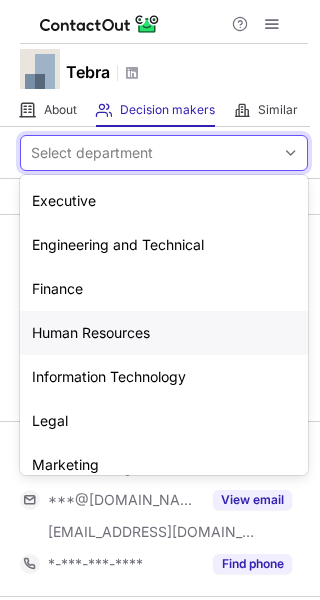 click on "Human Resources" at bounding box center [164, 333] 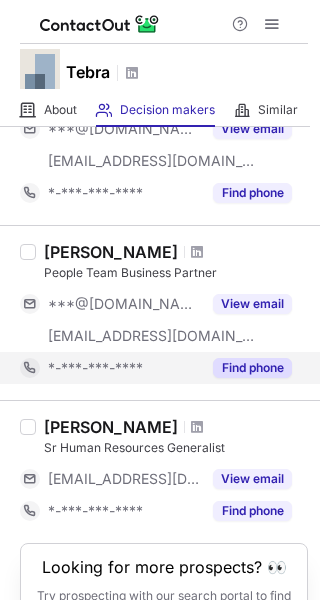 scroll, scrollTop: 200, scrollLeft: 0, axis: vertical 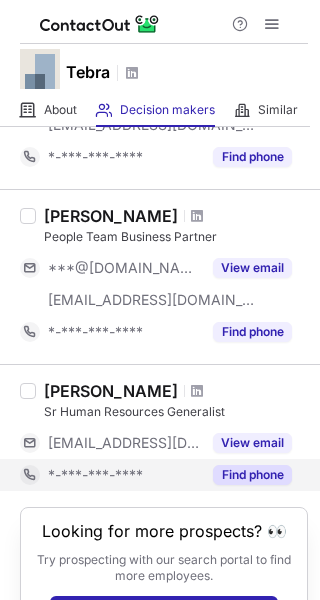 click on "Find phone" at bounding box center [252, 475] 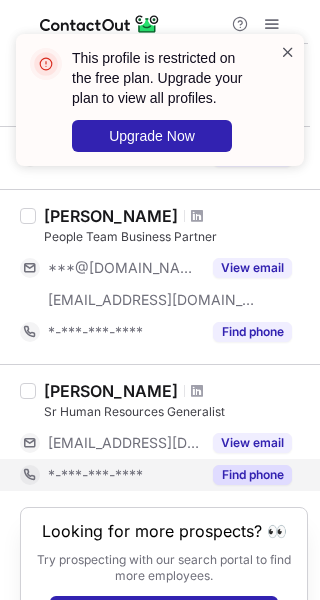 click at bounding box center [288, 52] 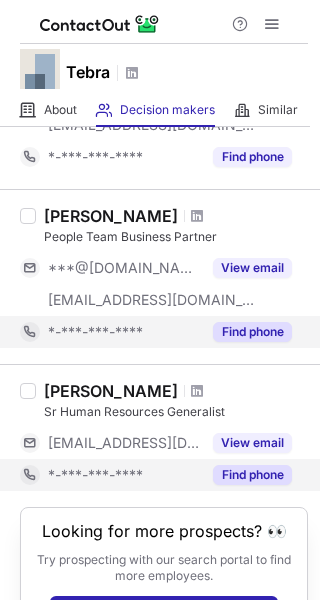 click on "Find phone" at bounding box center (252, 332) 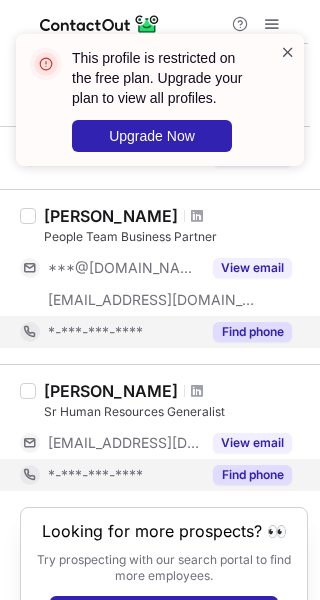click at bounding box center (288, 52) 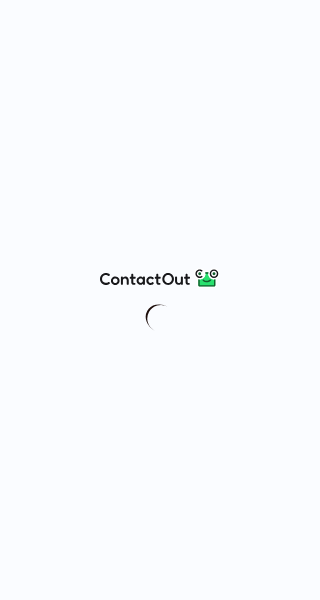 scroll, scrollTop: 0, scrollLeft: 0, axis: both 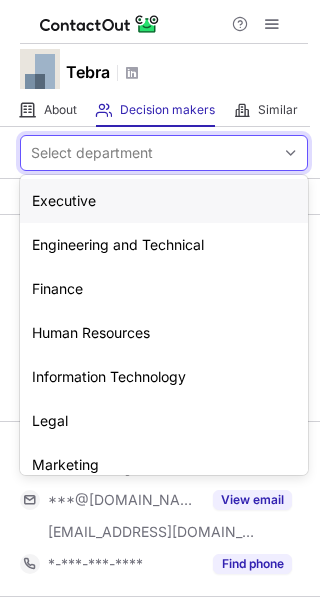 click at bounding box center (291, 153) 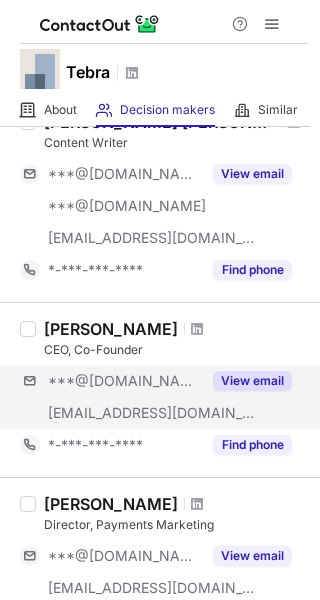 scroll, scrollTop: 300, scrollLeft: 0, axis: vertical 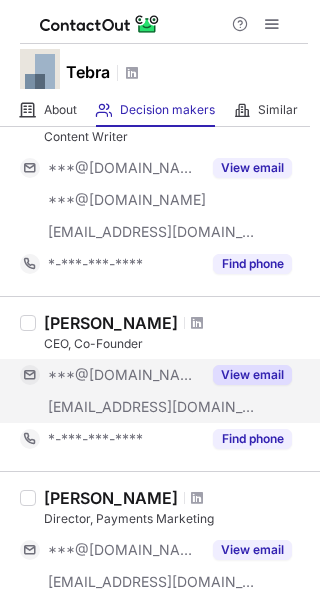 click on "View email" at bounding box center (252, 375) 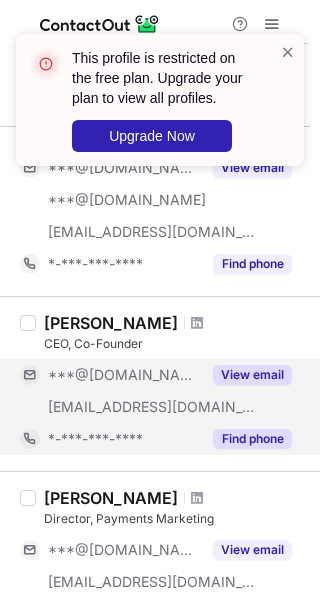 click on "Find phone" at bounding box center [252, 439] 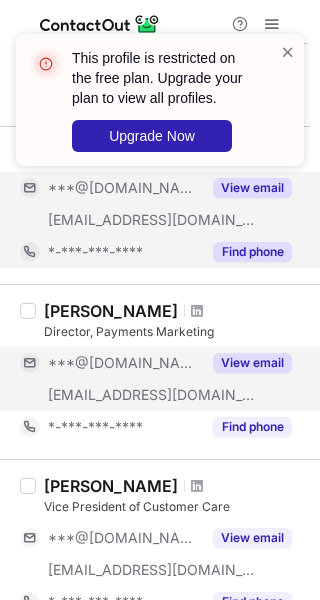 scroll, scrollTop: 600, scrollLeft: 0, axis: vertical 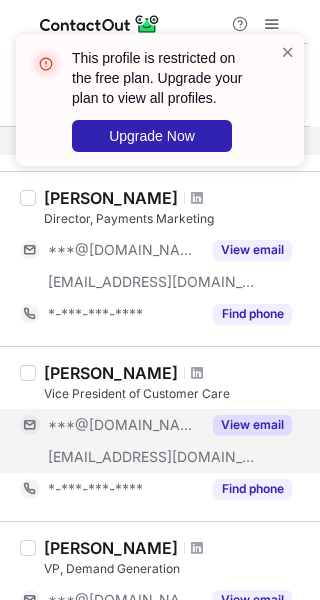 click on "View email" at bounding box center (252, 425) 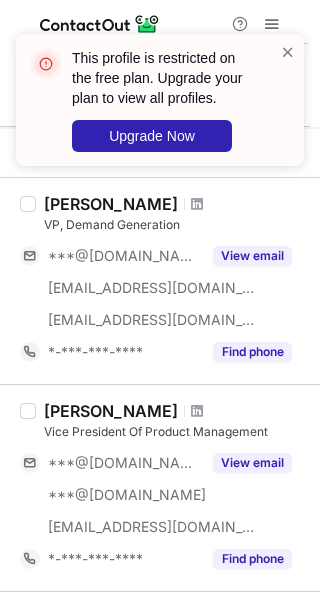 scroll, scrollTop: 244, scrollLeft: 0, axis: vertical 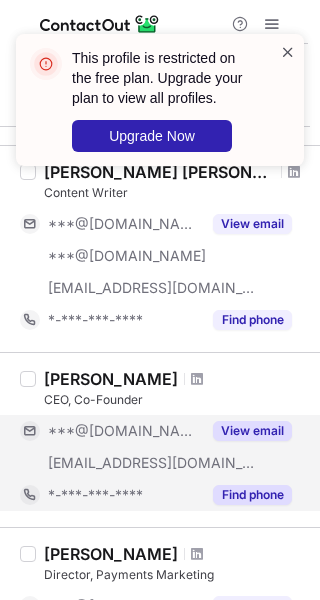 click at bounding box center [288, 52] 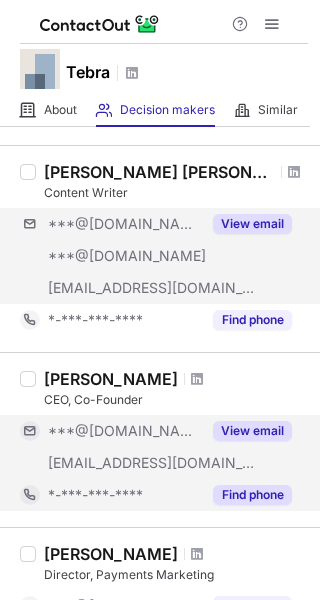 scroll, scrollTop: 0, scrollLeft: 0, axis: both 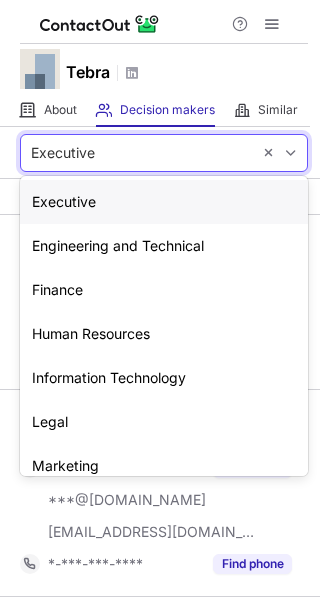 click at bounding box center (291, 153) 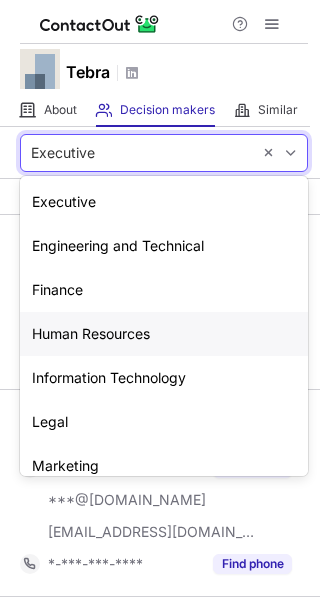 click on "Human Resources" at bounding box center [164, 334] 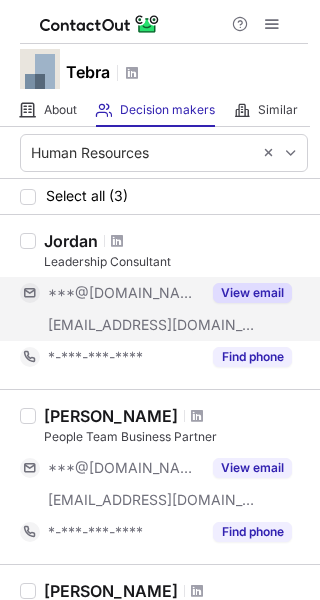 click on "View email" at bounding box center (252, 293) 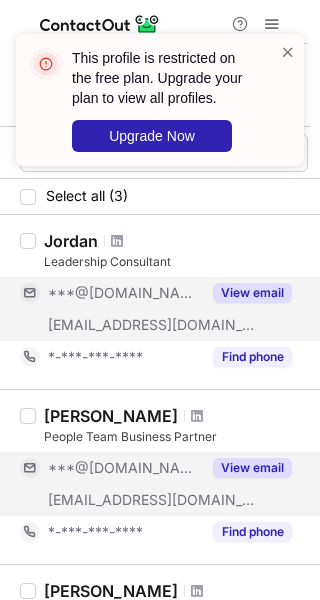 click on "View email" at bounding box center [252, 468] 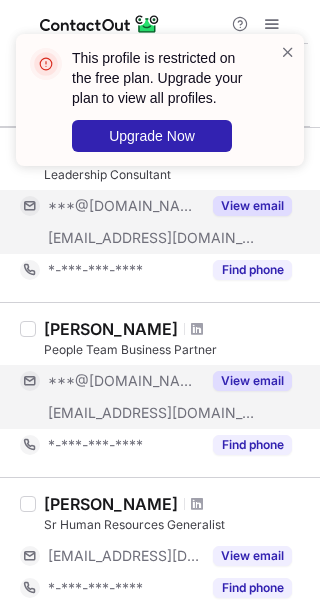 scroll, scrollTop: 259, scrollLeft: 0, axis: vertical 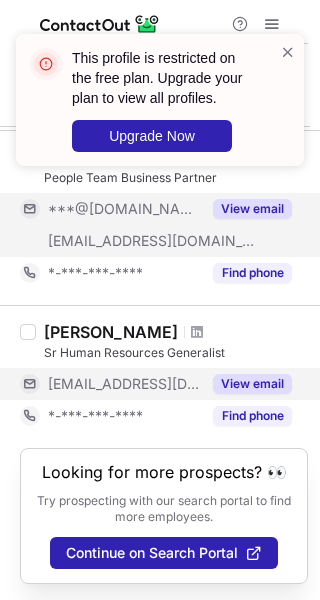 click on "View email" at bounding box center [252, 384] 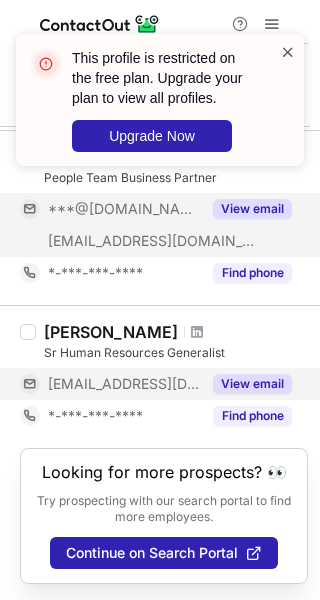 click at bounding box center (288, 52) 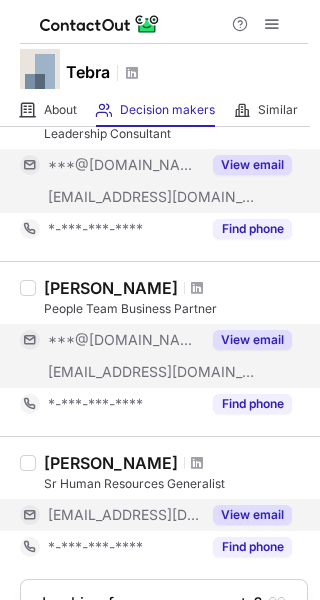 scroll, scrollTop: 0, scrollLeft: 0, axis: both 